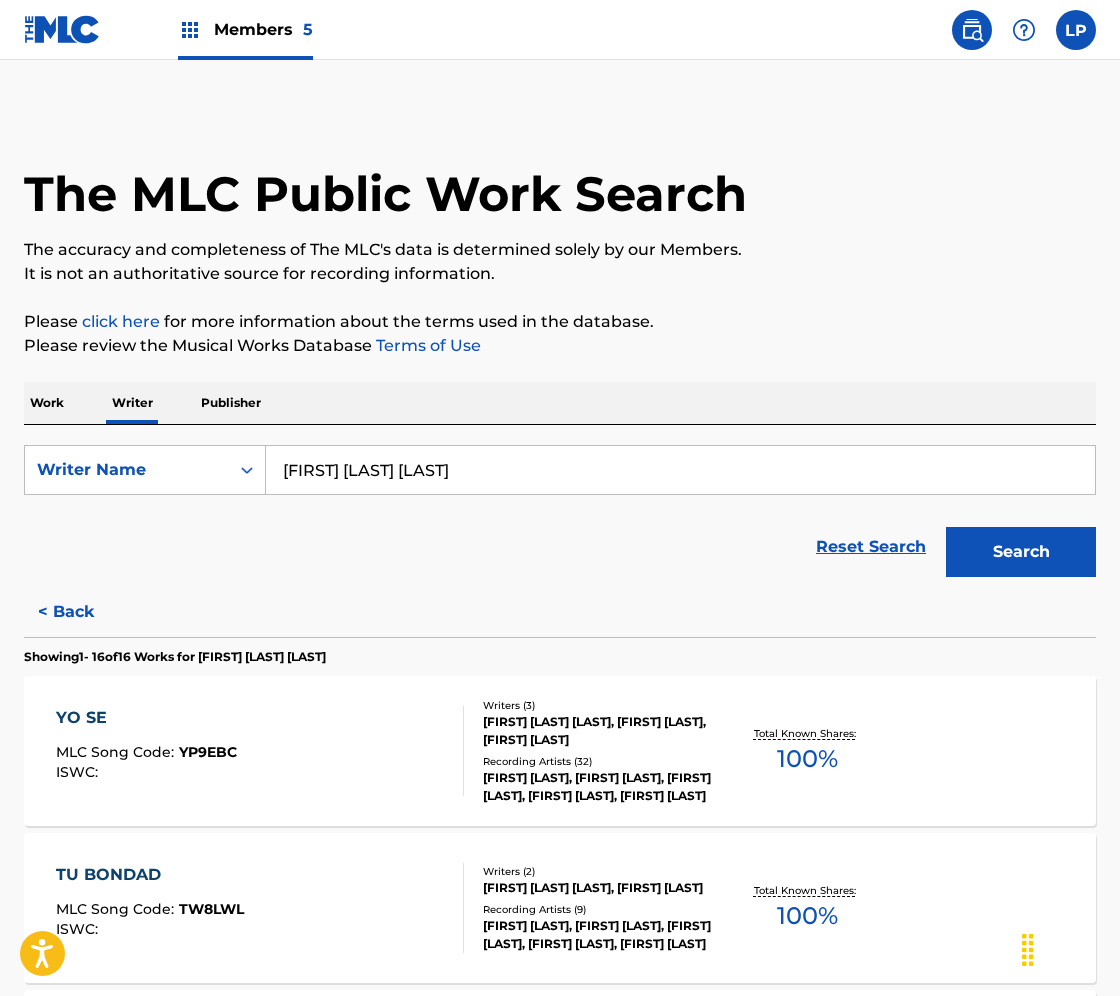 scroll, scrollTop: 53, scrollLeft: 0, axis: vertical 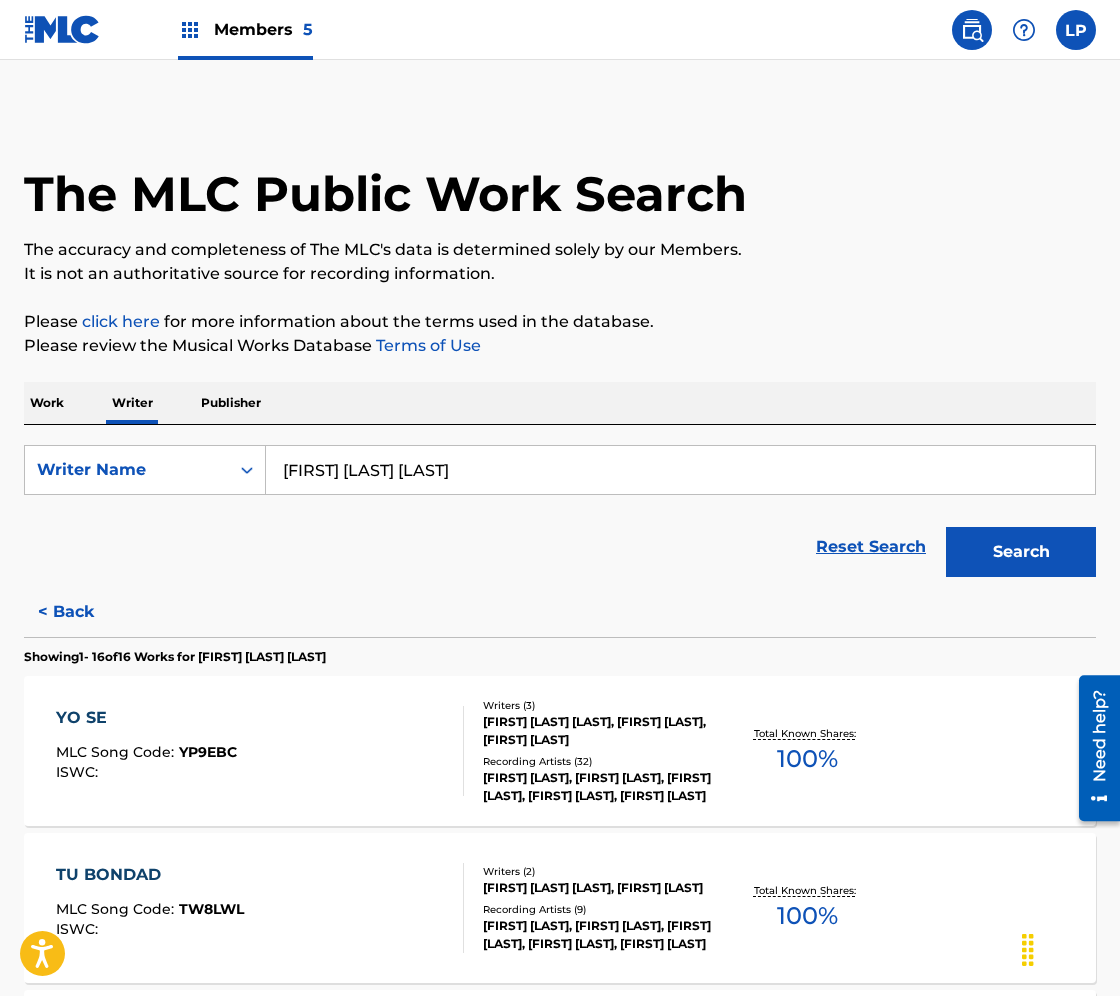 click on "Work" at bounding box center [47, 403] 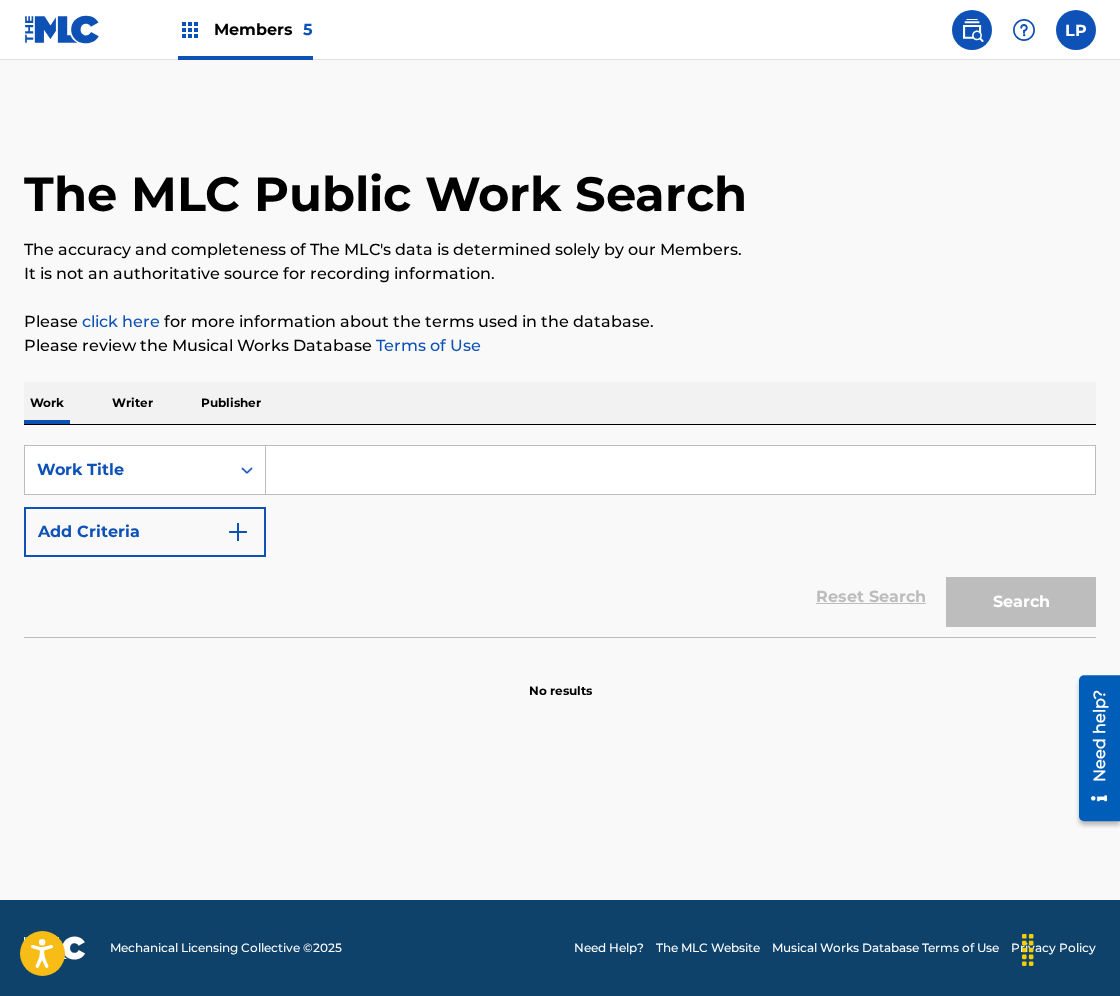 click at bounding box center (680, 470) 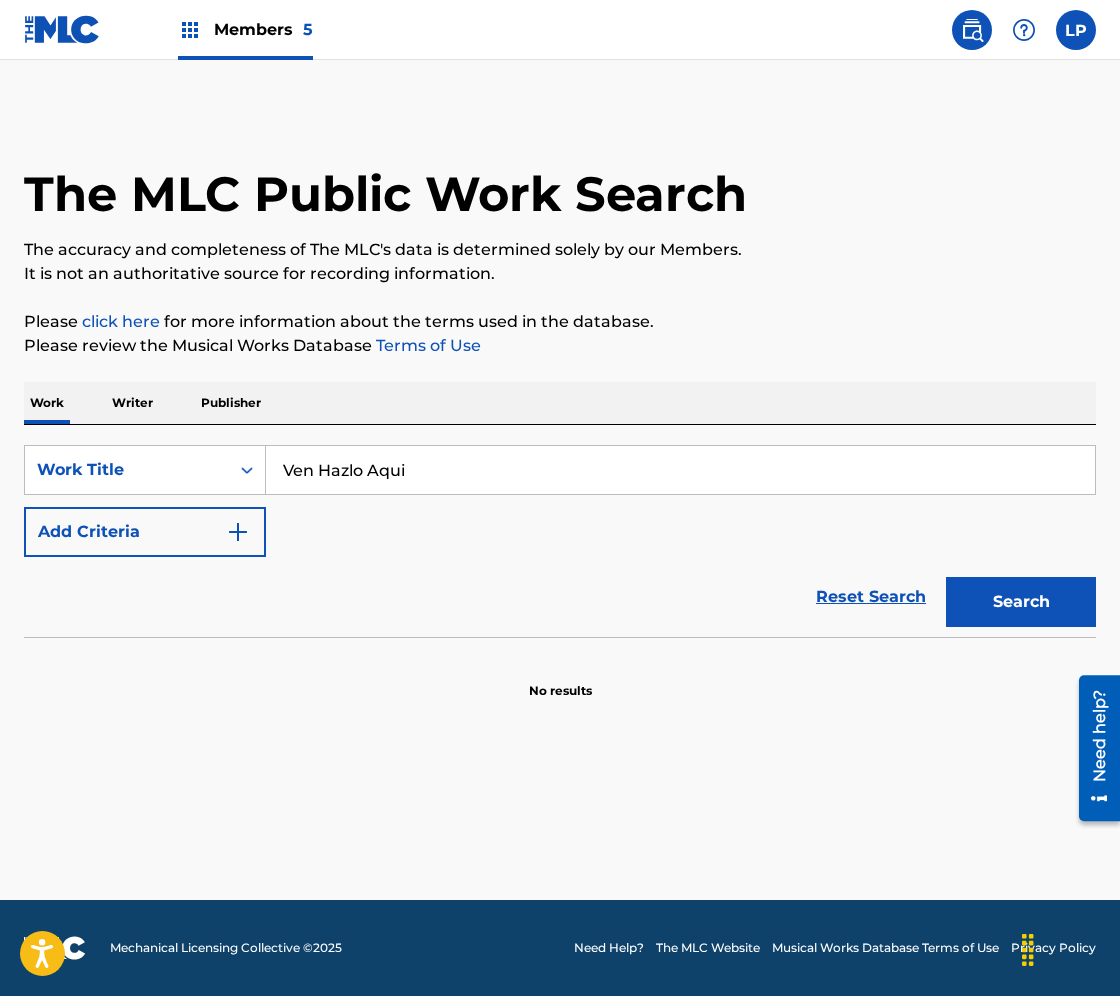 type on "Ven Hazlo Aqui" 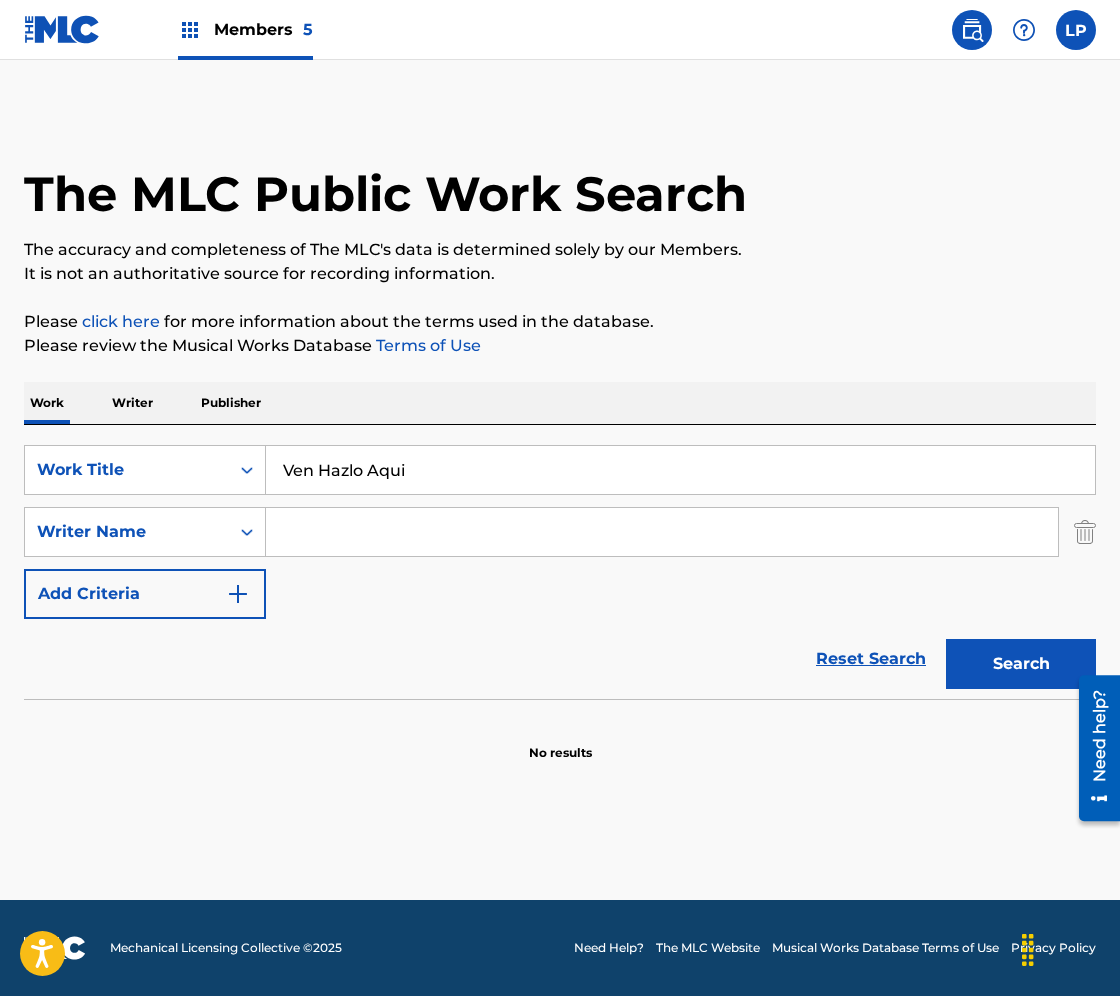 click at bounding box center (662, 532) 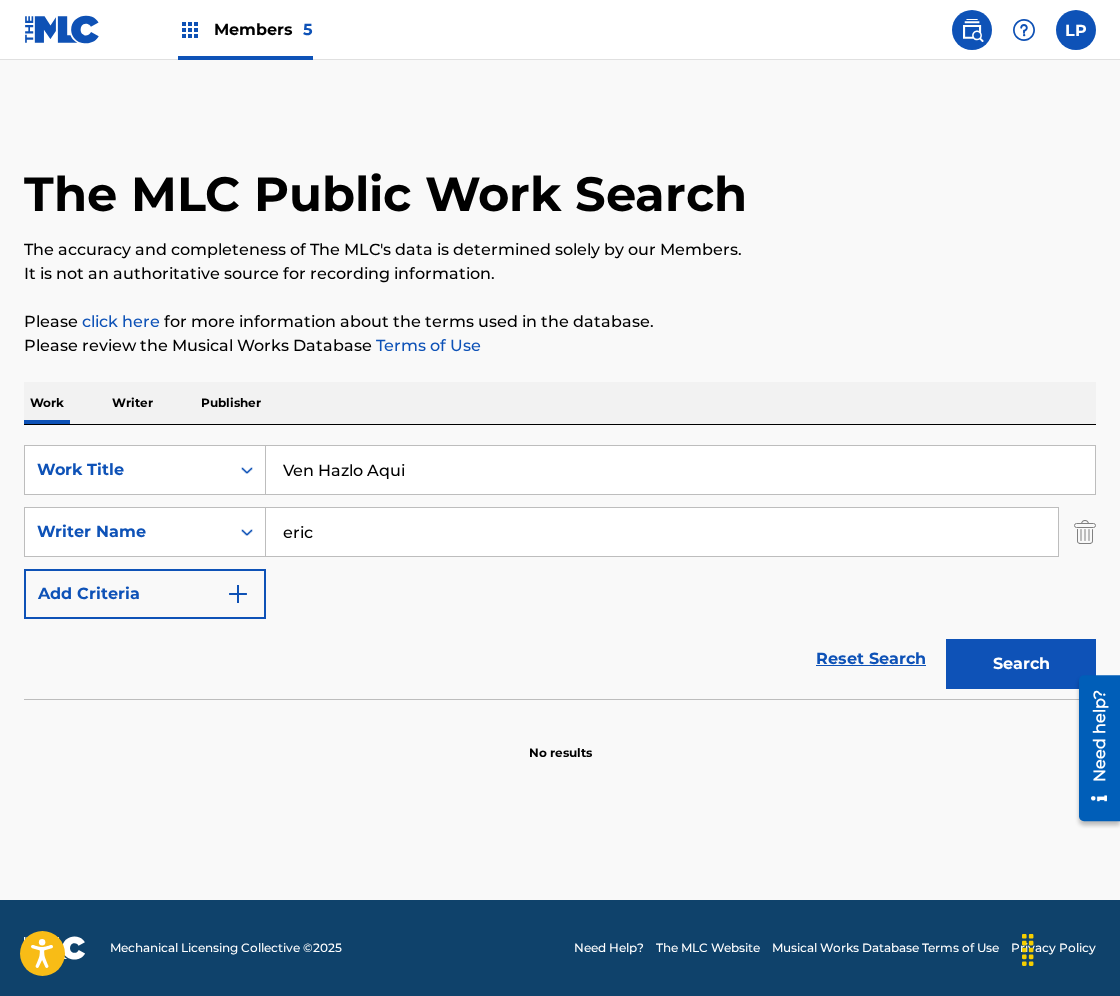 type on "eric" 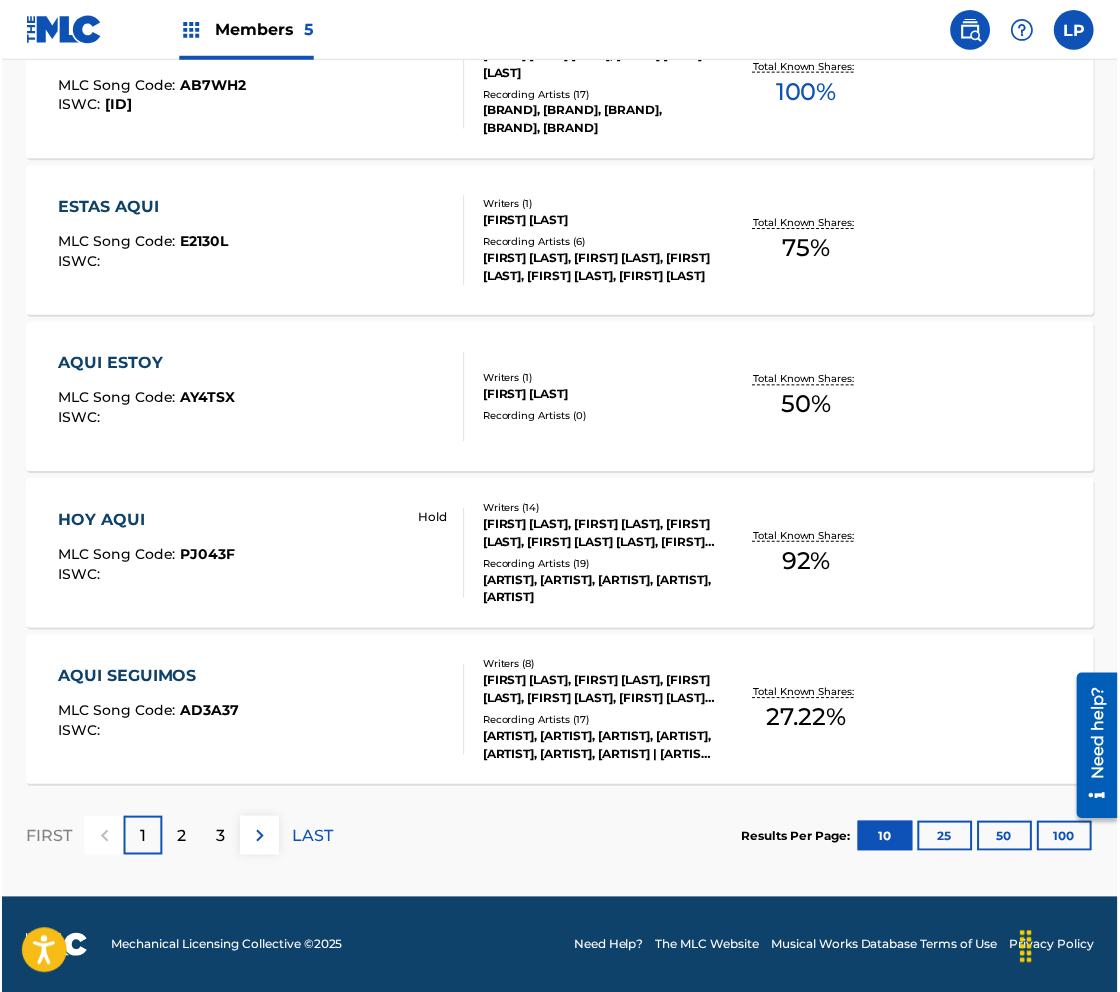 scroll, scrollTop: 0, scrollLeft: 0, axis: both 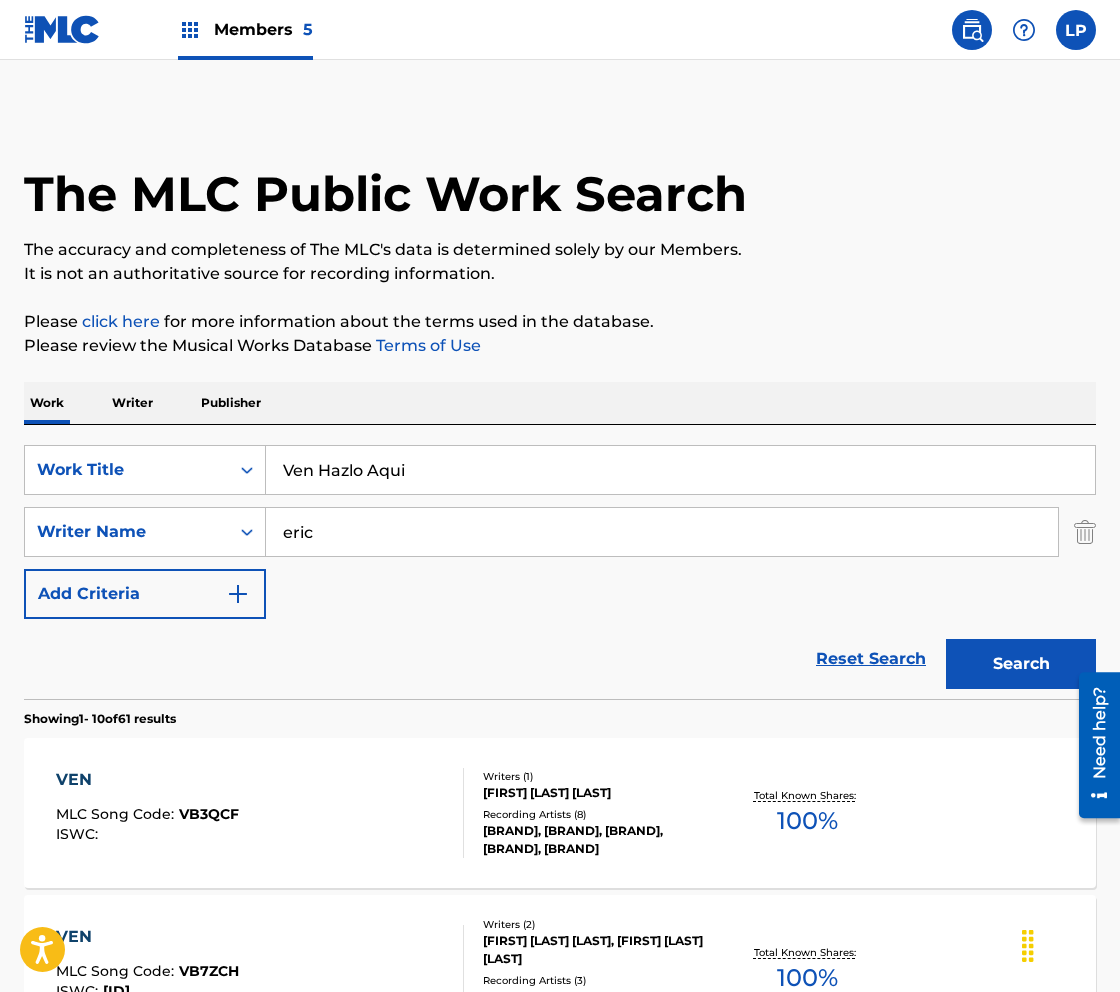 click on "Members    5" at bounding box center (245, 29) 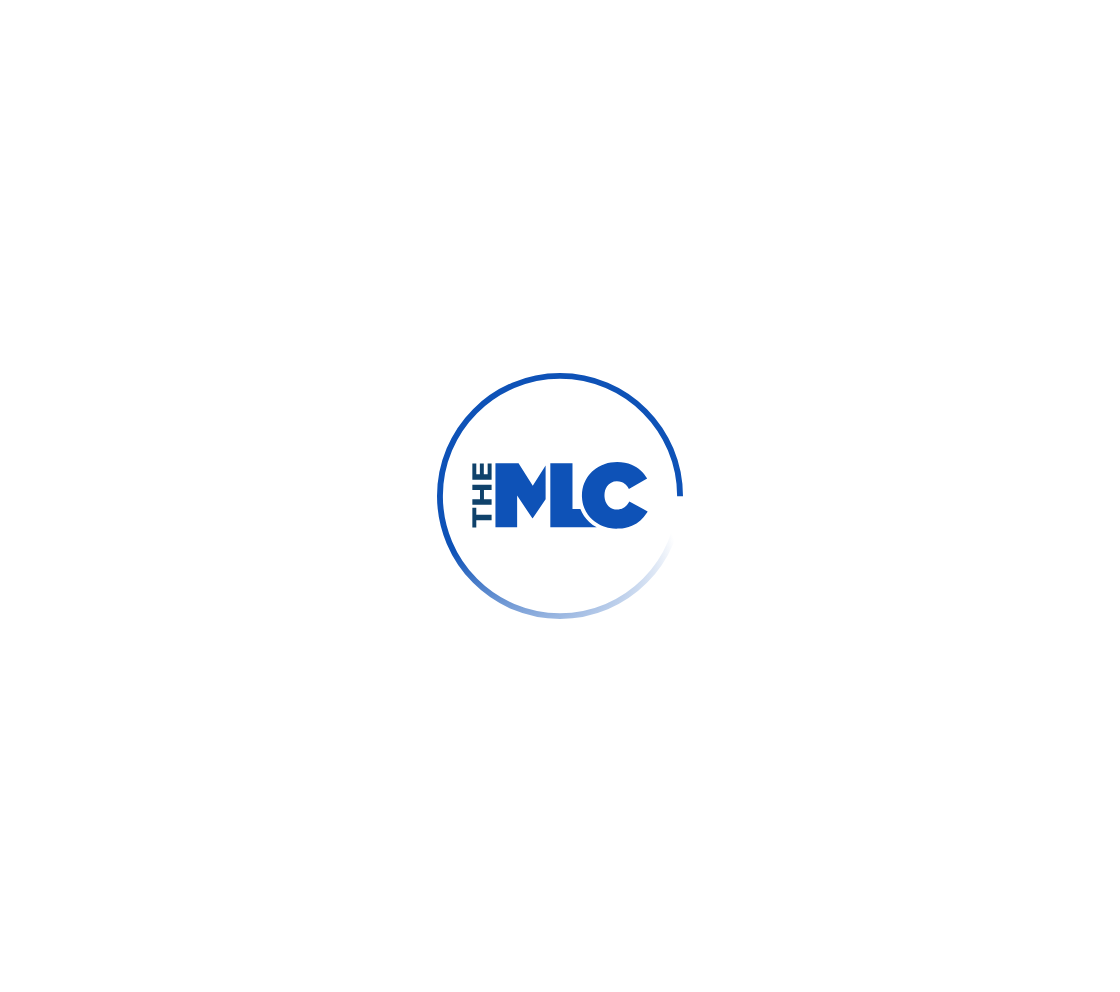 scroll, scrollTop: 0, scrollLeft: 0, axis: both 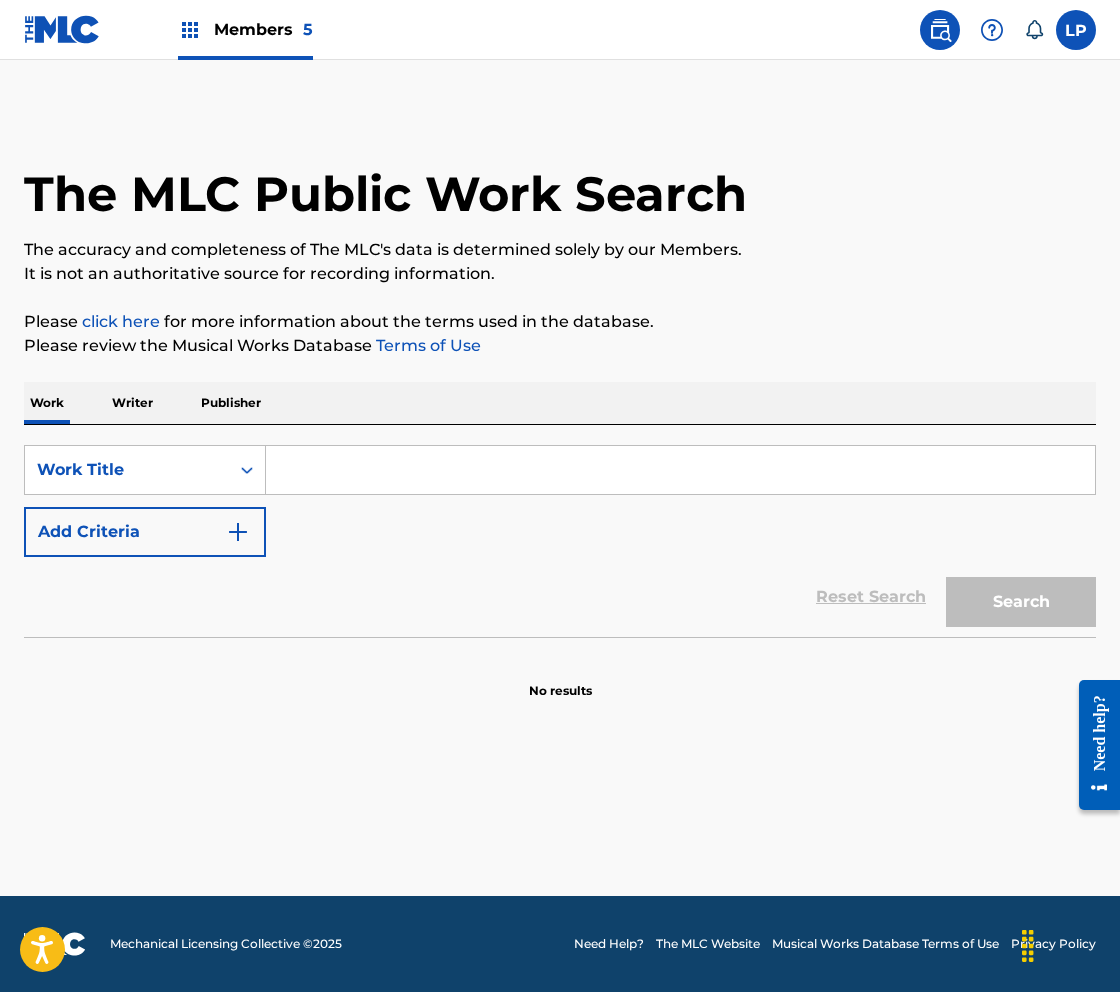 click on "Members    5" at bounding box center [245, 29] 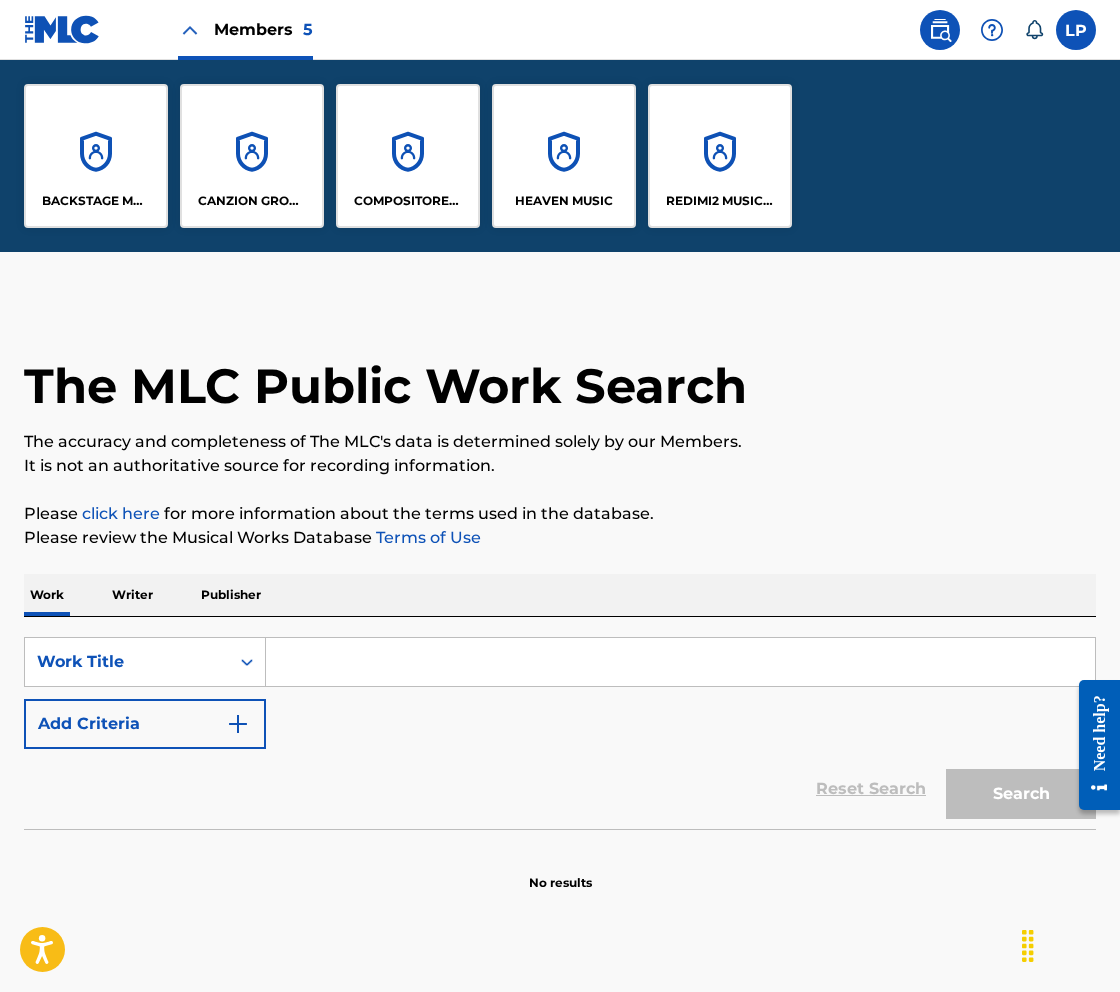 click on "COMPOSITORES PUBLISHING" at bounding box center (408, 156) 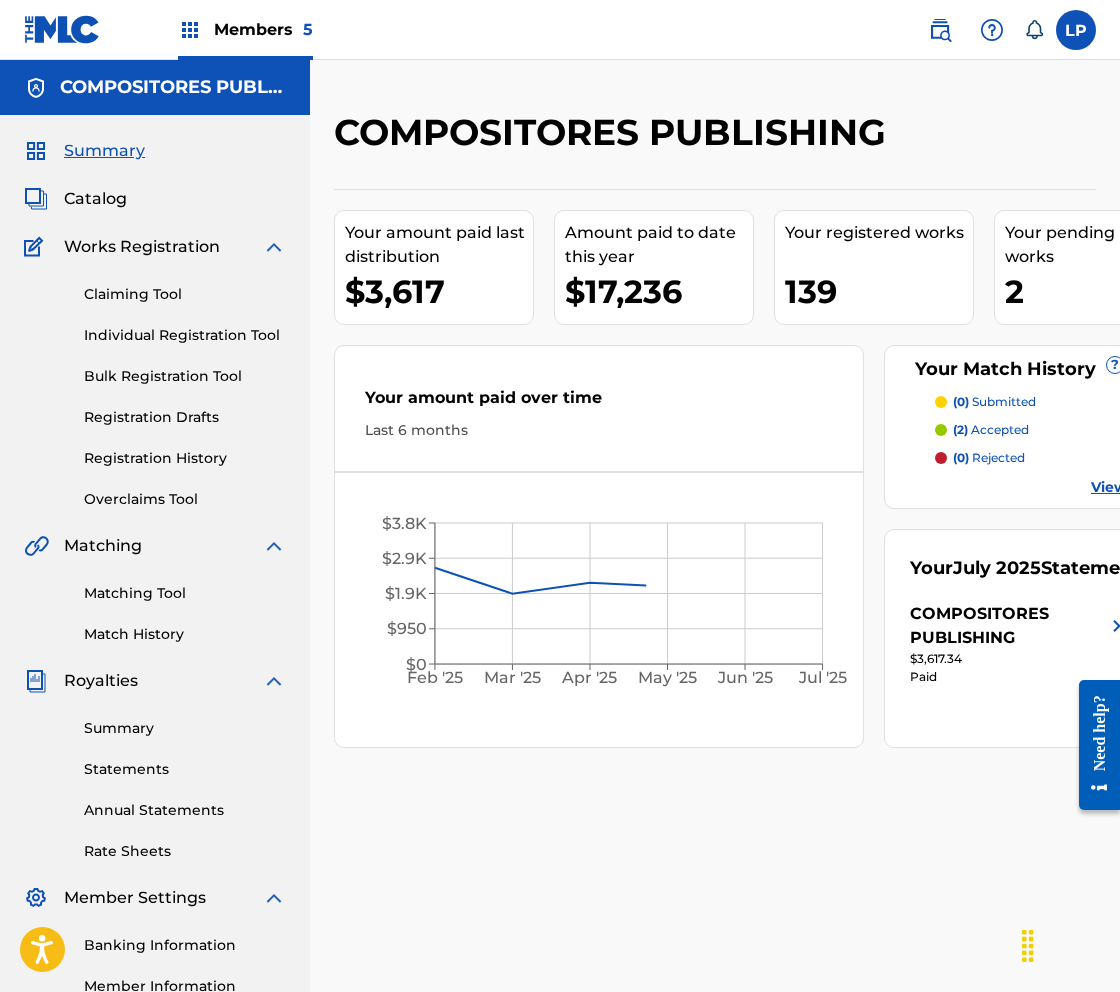 click on "Catalog" at bounding box center (95, 199) 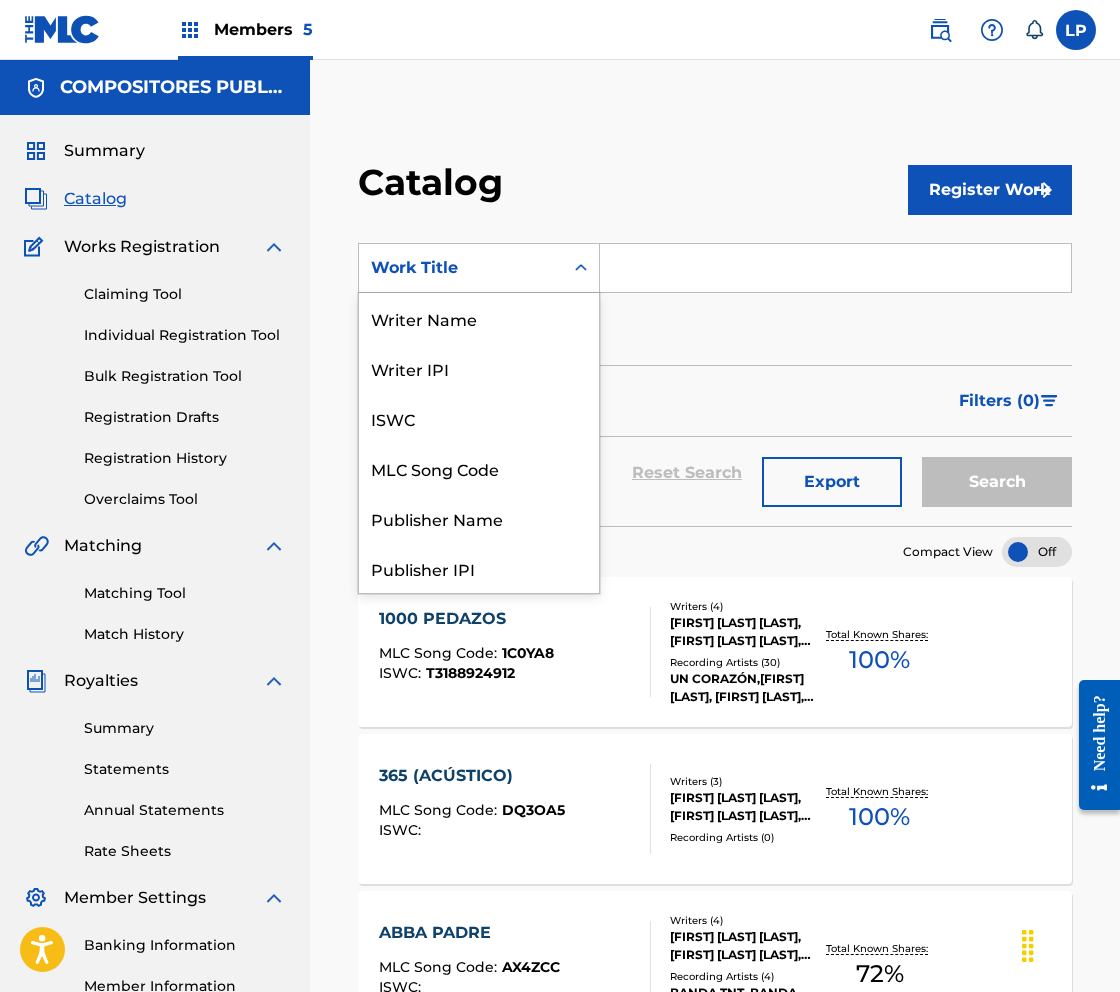 click on "Work Title" at bounding box center (461, 268) 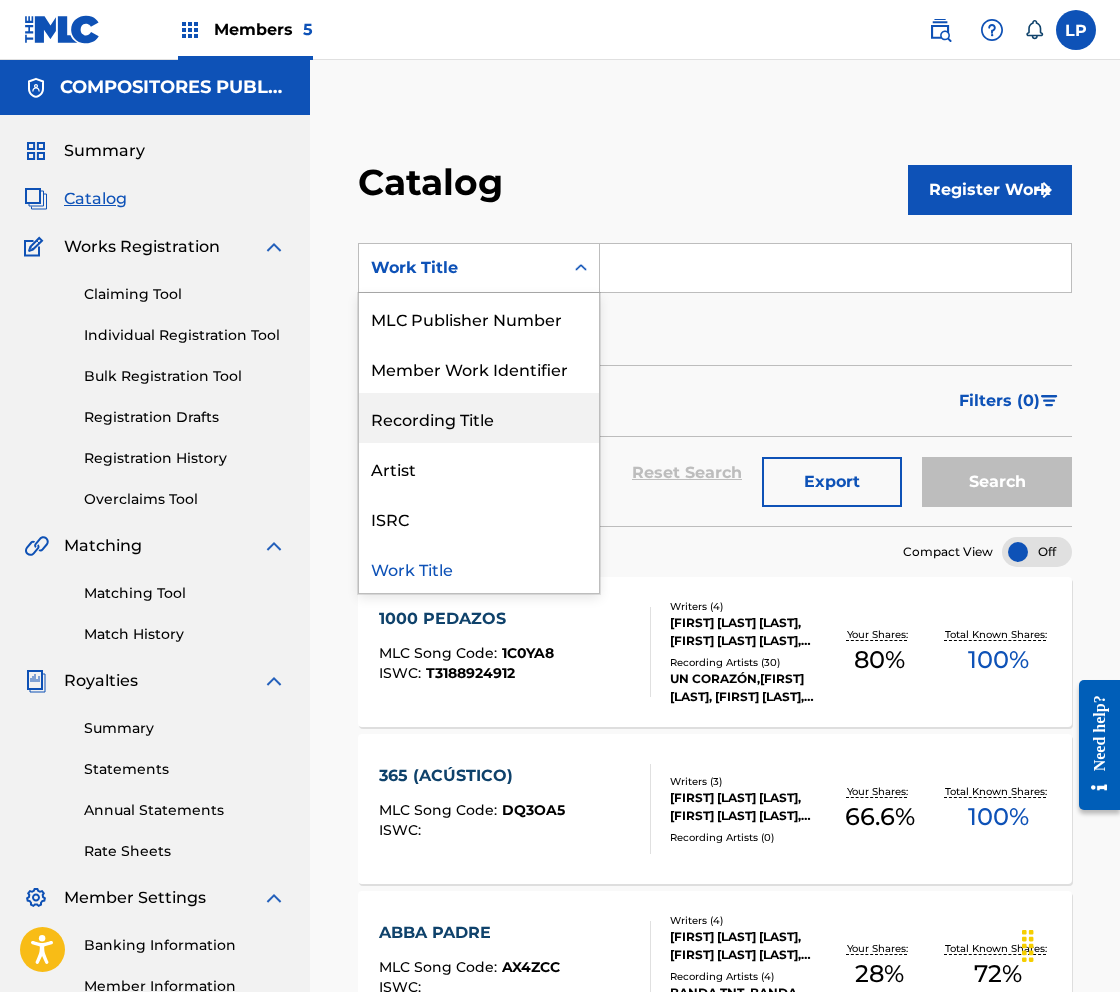 scroll, scrollTop: 0, scrollLeft: 0, axis: both 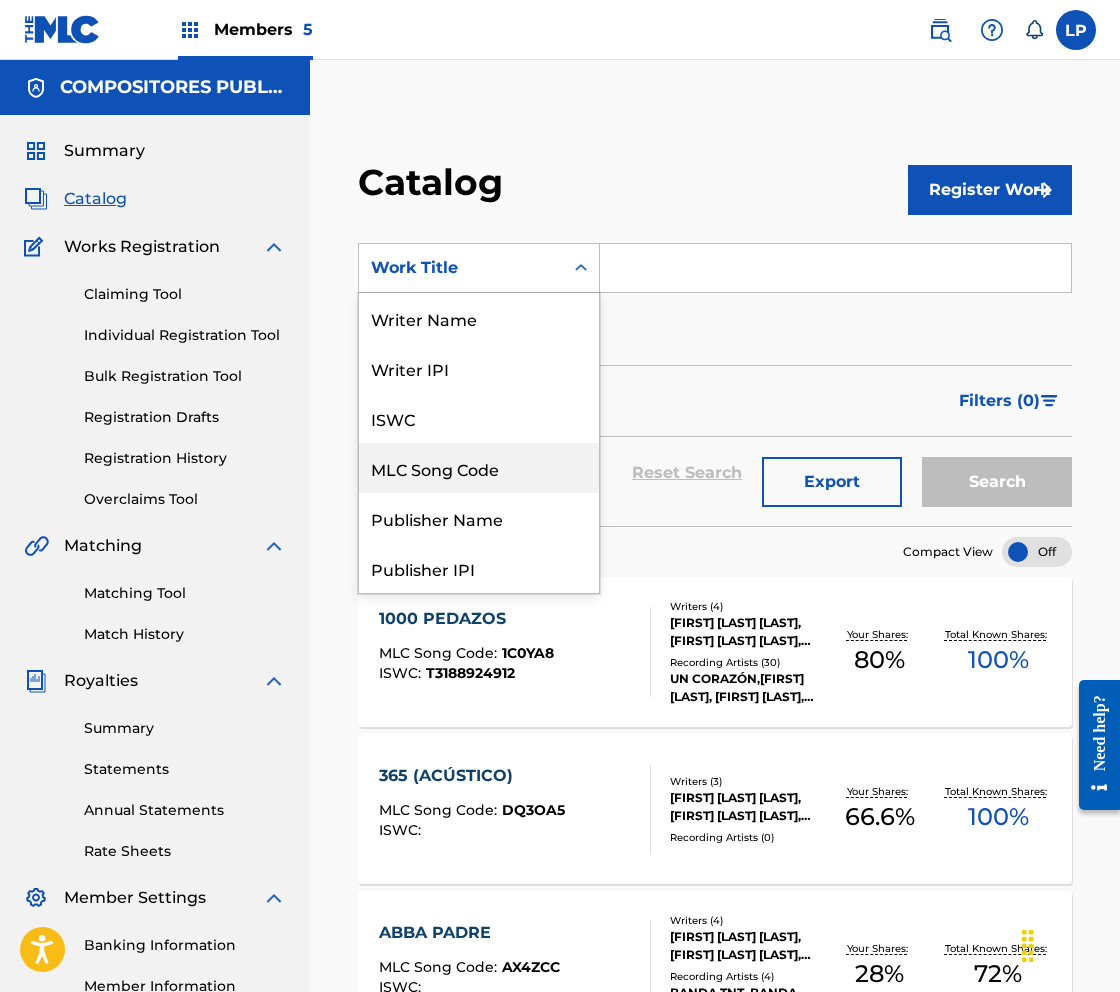 click on "MLC Song Code" at bounding box center (479, 468) 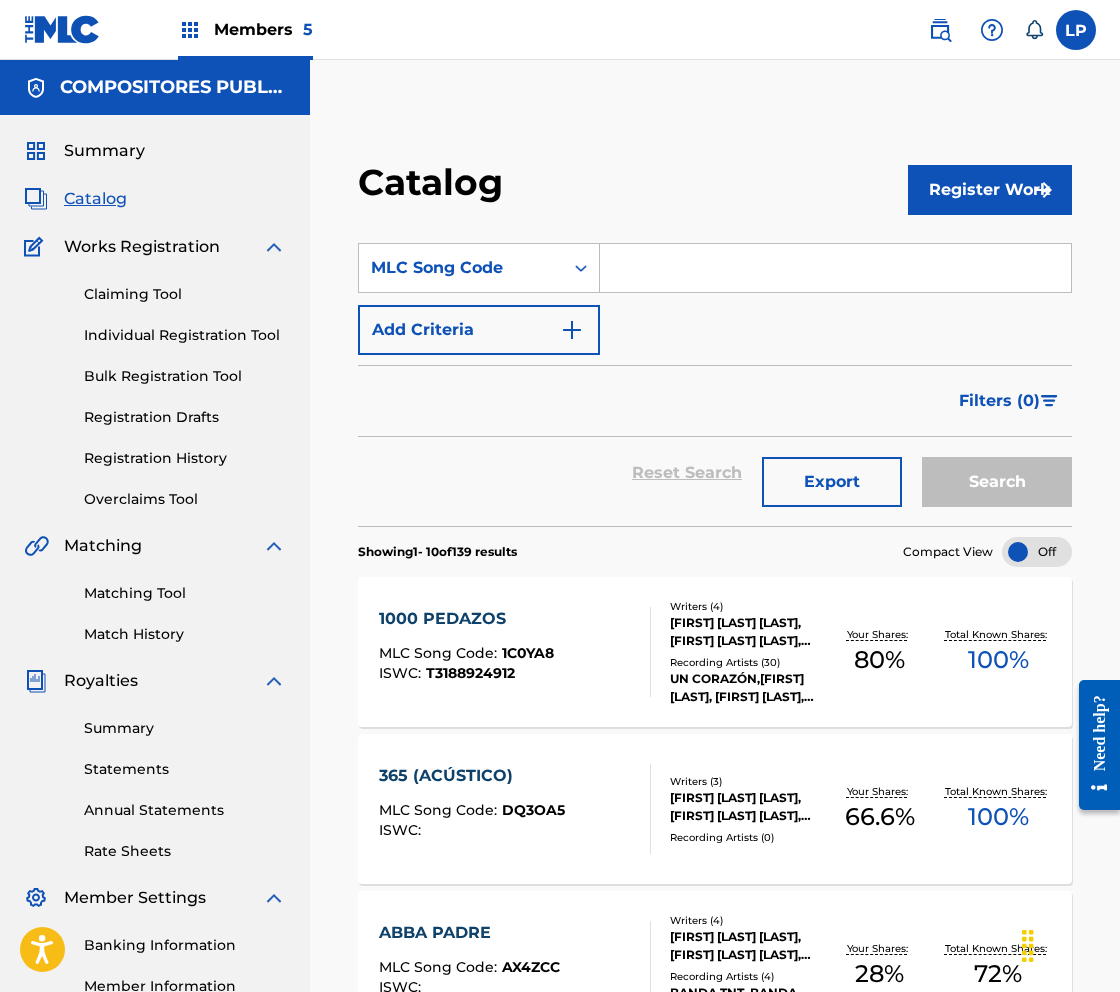 click at bounding box center [835, 268] 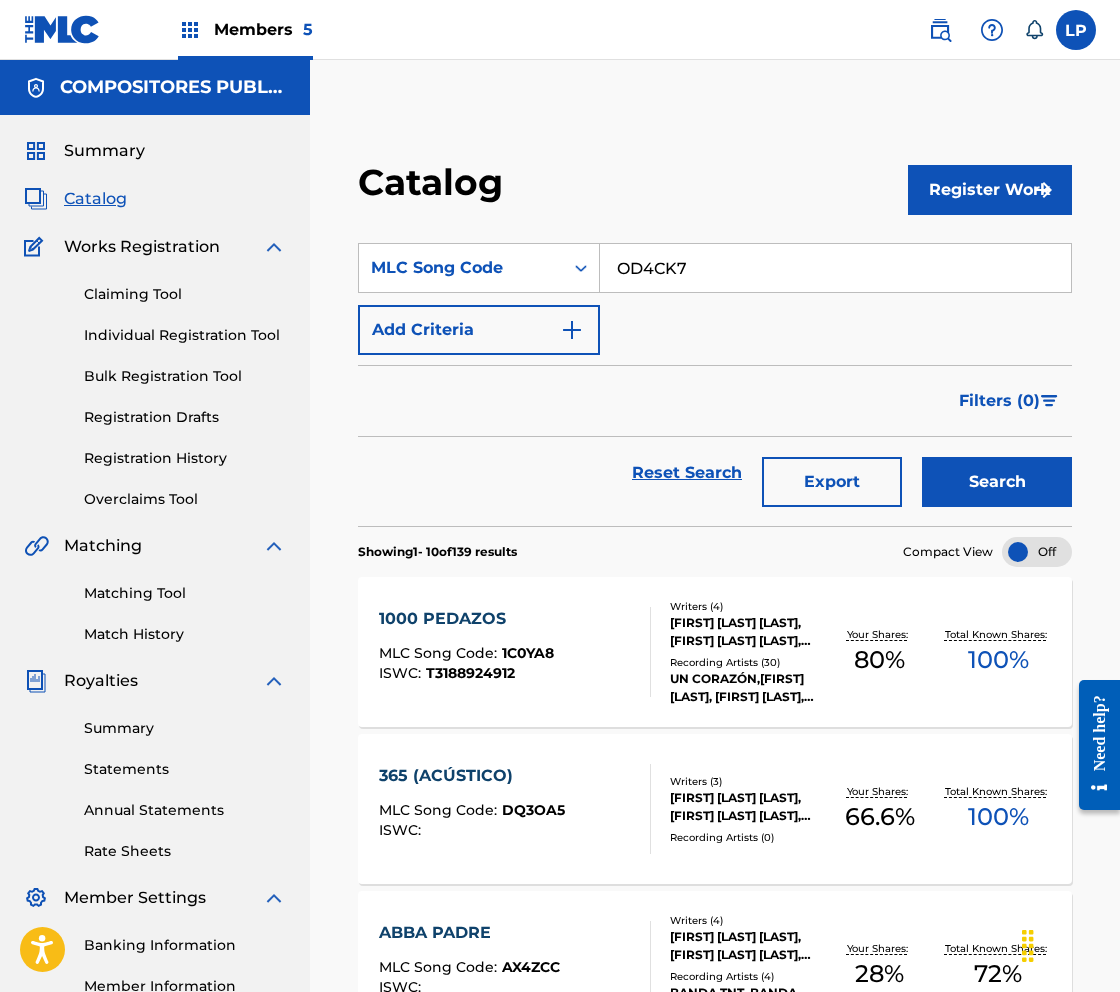 type on "OD4CK7" 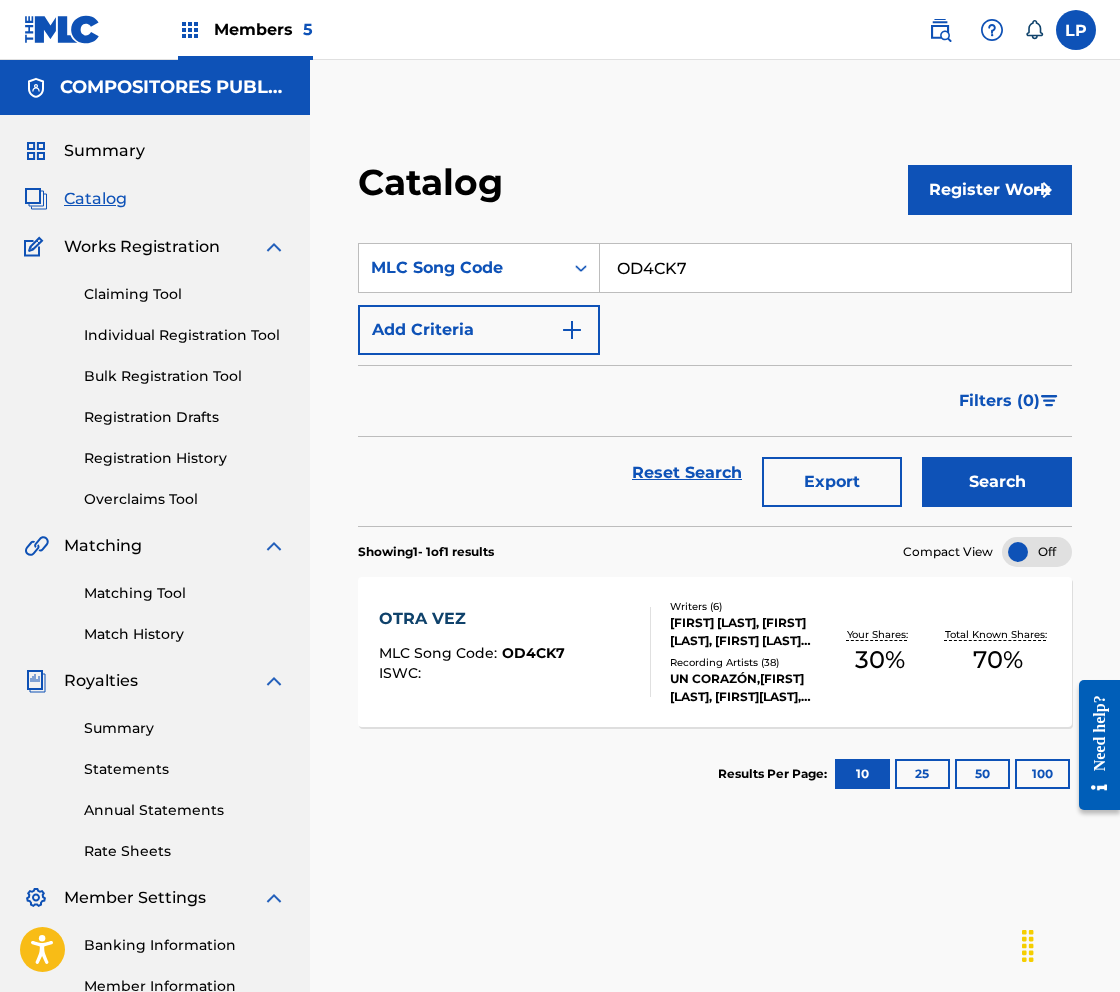 click on "OTRA VEZ MLC Song Code : OD4CK7 ISWC :" at bounding box center (514, 652) 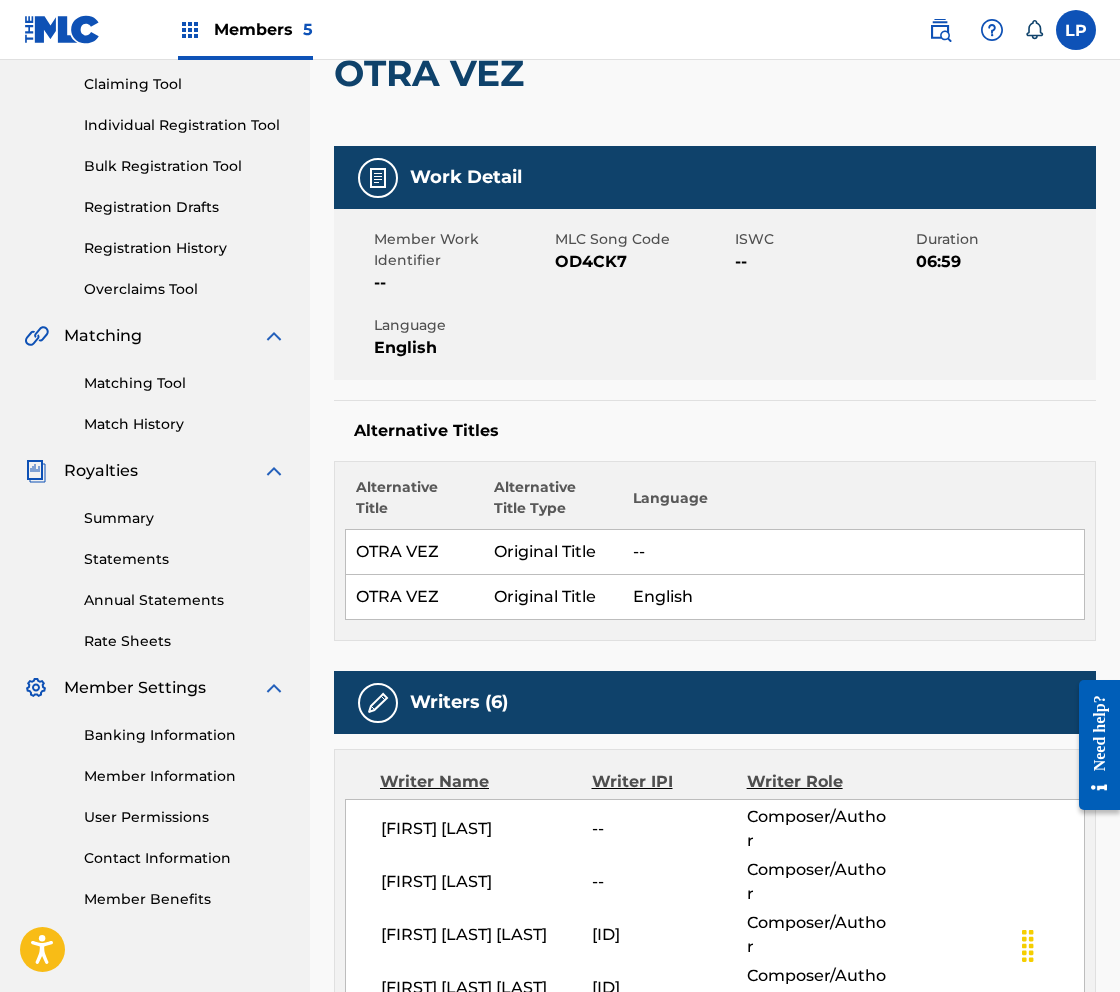 scroll, scrollTop: 0, scrollLeft: 0, axis: both 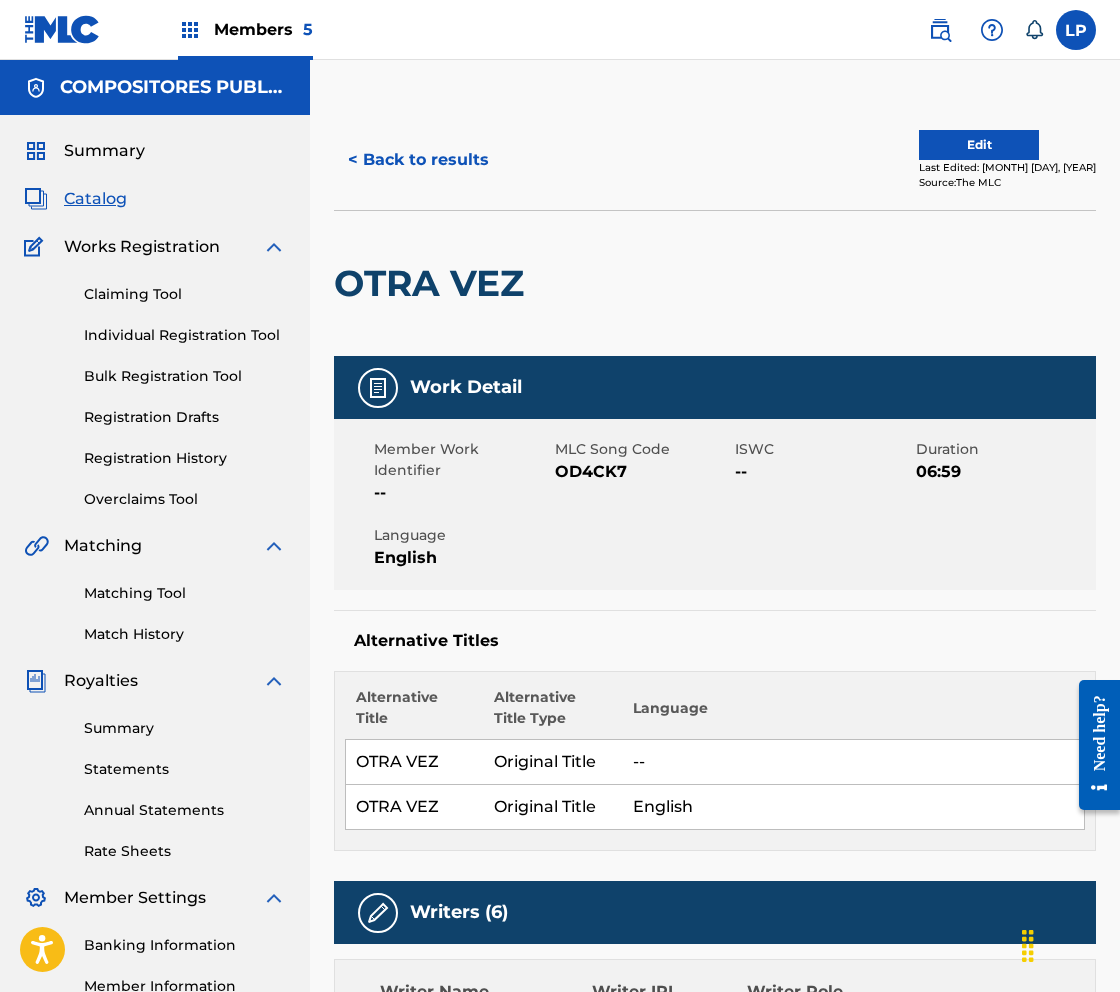click on "Members    5" at bounding box center (168, 29) 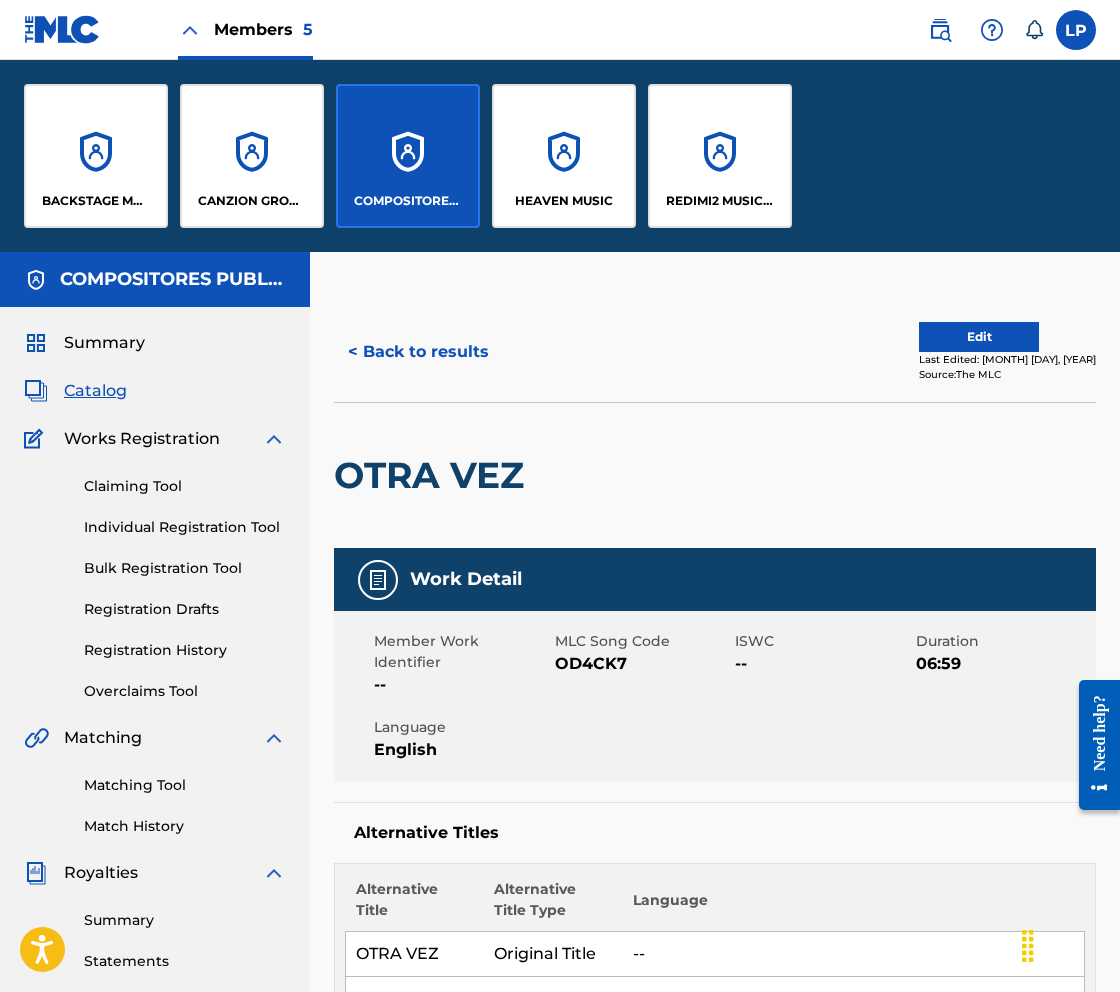 click on "CANZION GROUP LP" at bounding box center (252, 156) 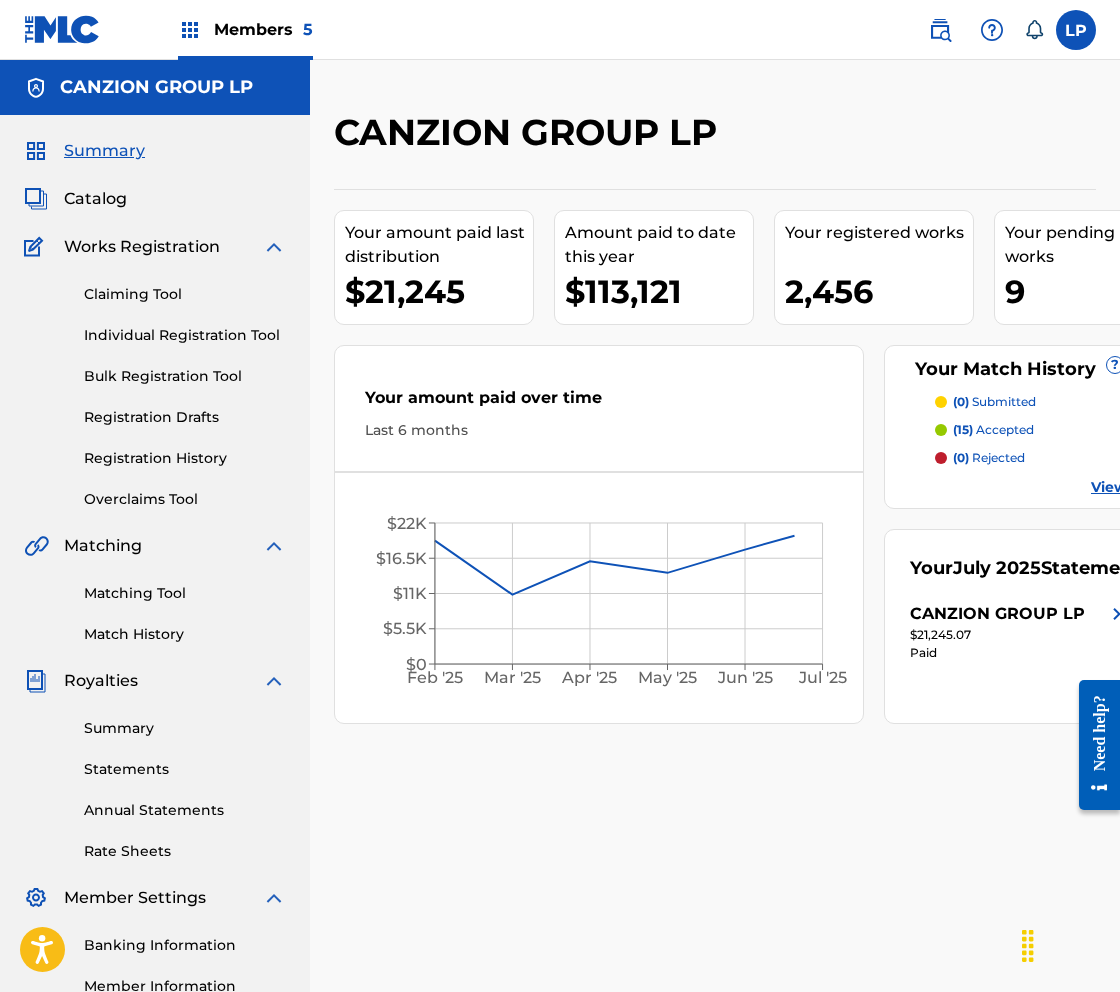 click on "Registration History" at bounding box center (185, 458) 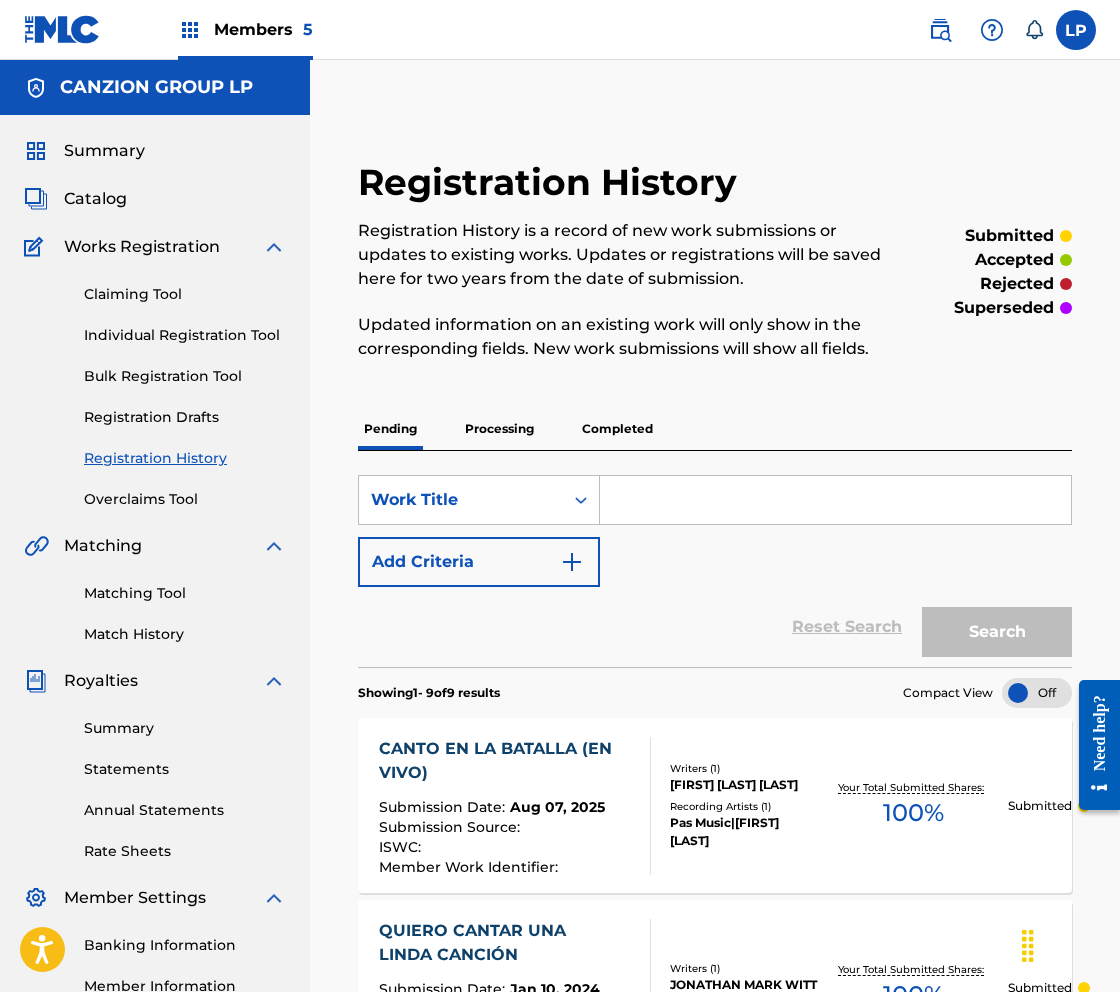 click on "SearchWithCriteria06e654f7-2d0c-49a2-a68c-0f79719e3626 Work Title Add Criteria" at bounding box center [715, 531] 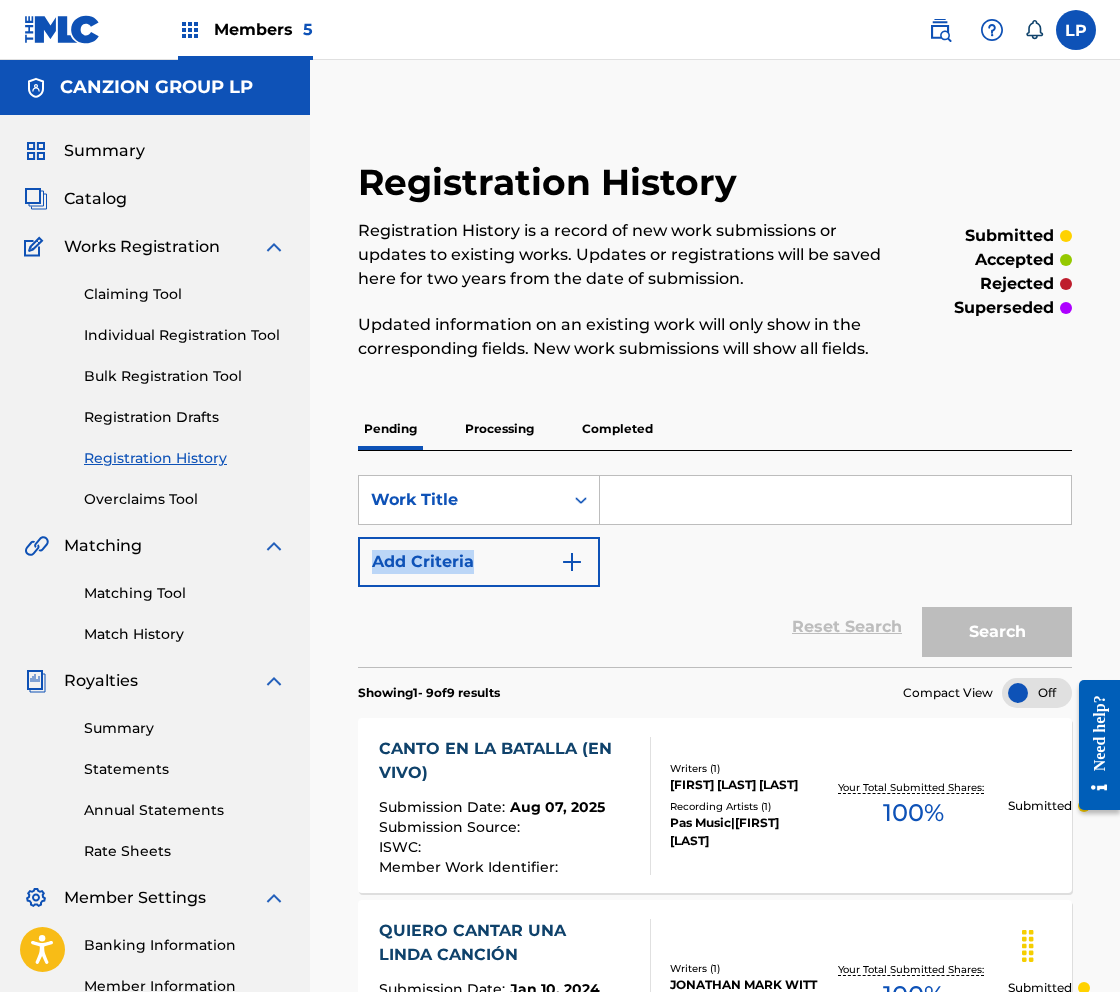 click on "SearchWithCriteria06e654f7-2d0c-49a2-a68c-0f79719e3626 Work Title Add Criteria" at bounding box center (715, 531) 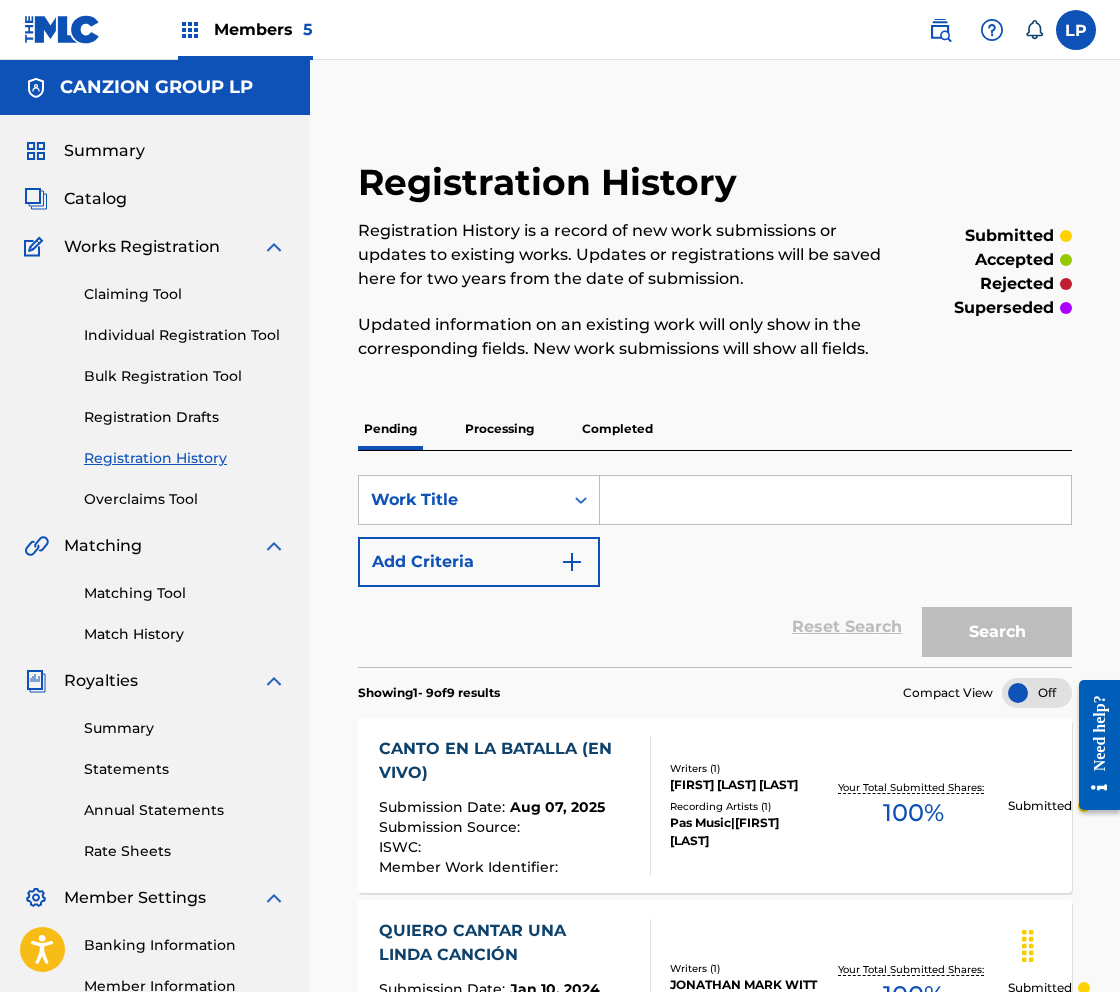 click on "SearchWithCriteria06e654f7-2d0c-49a2-a68c-0f79719e3626 Work Title Add Criteria" at bounding box center (715, 531) 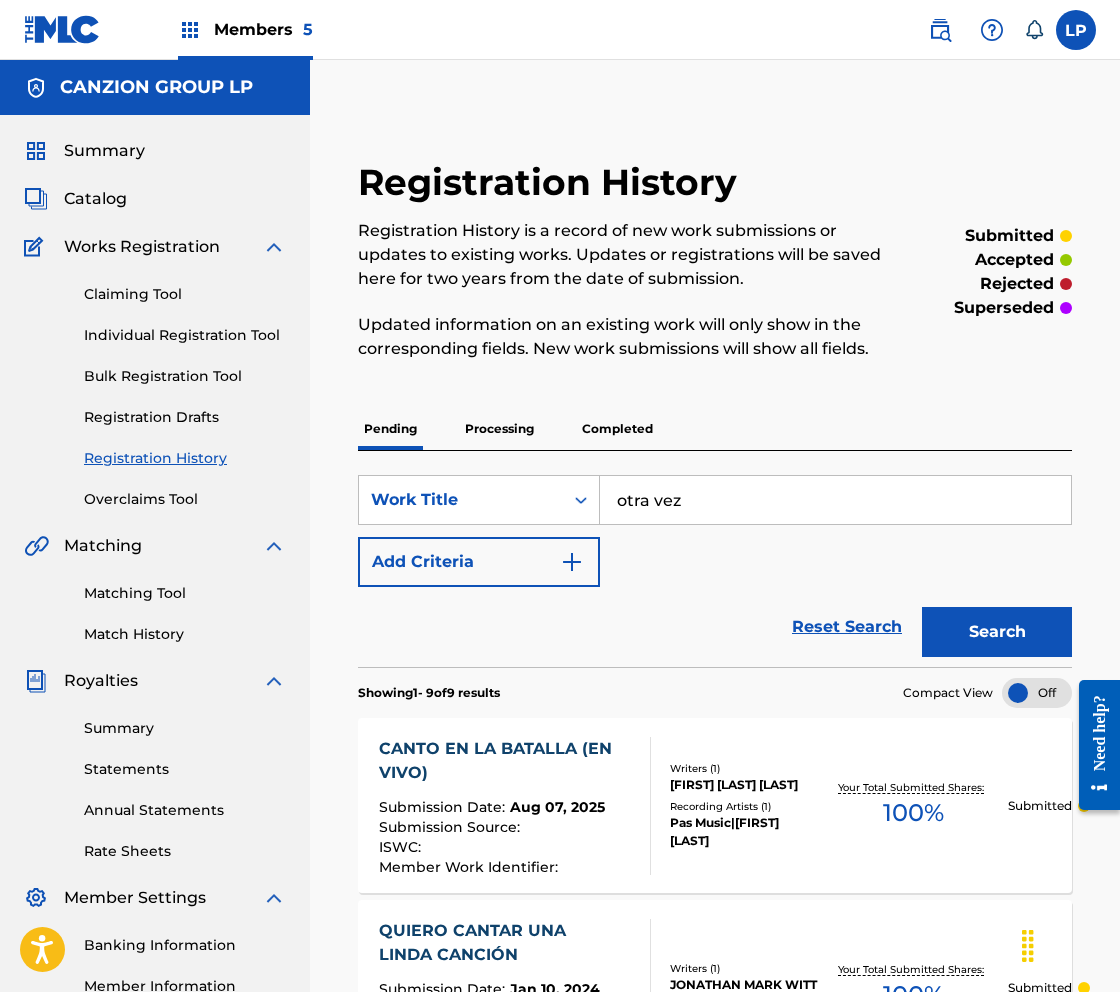 type on "otra vez" 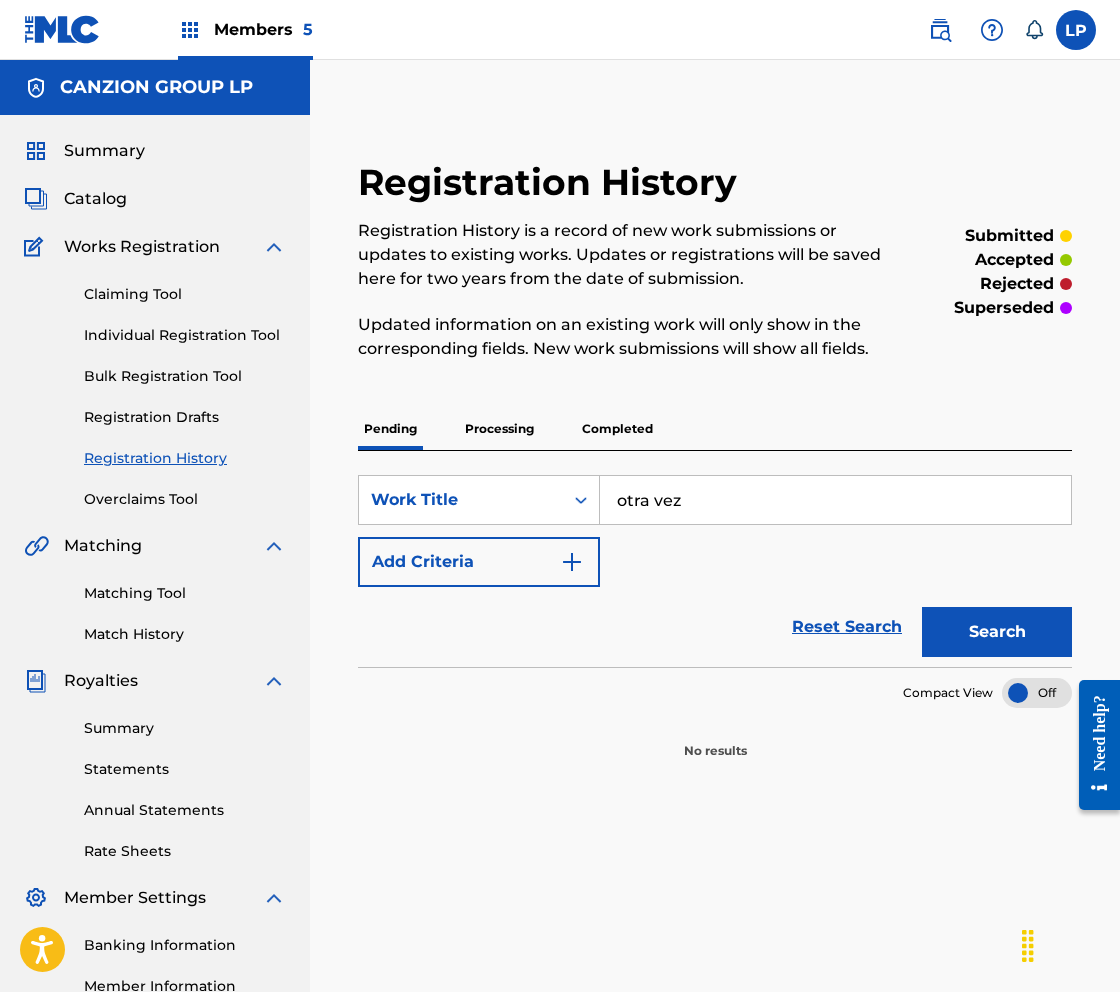 click on "Processing" at bounding box center [499, 429] 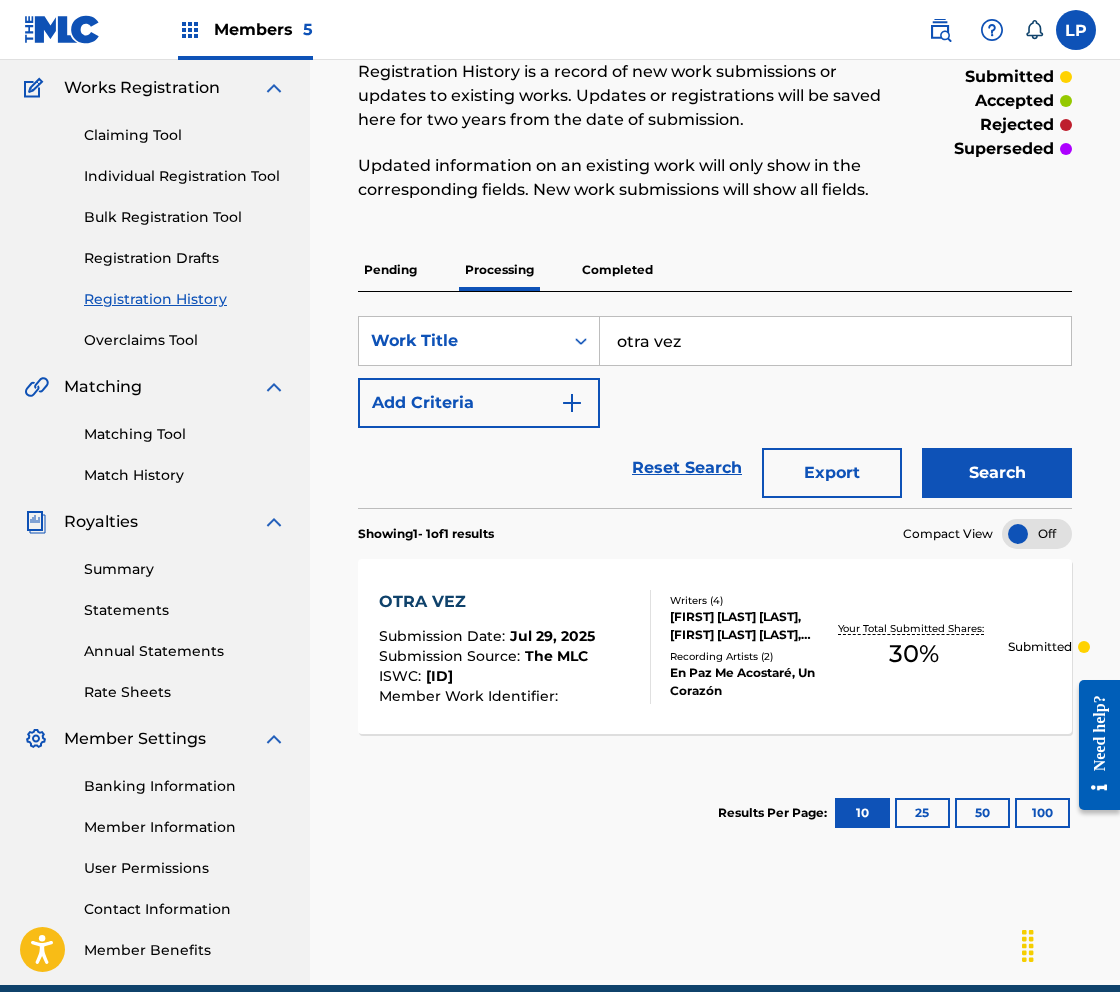 scroll, scrollTop: 248, scrollLeft: 0, axis: vertical 